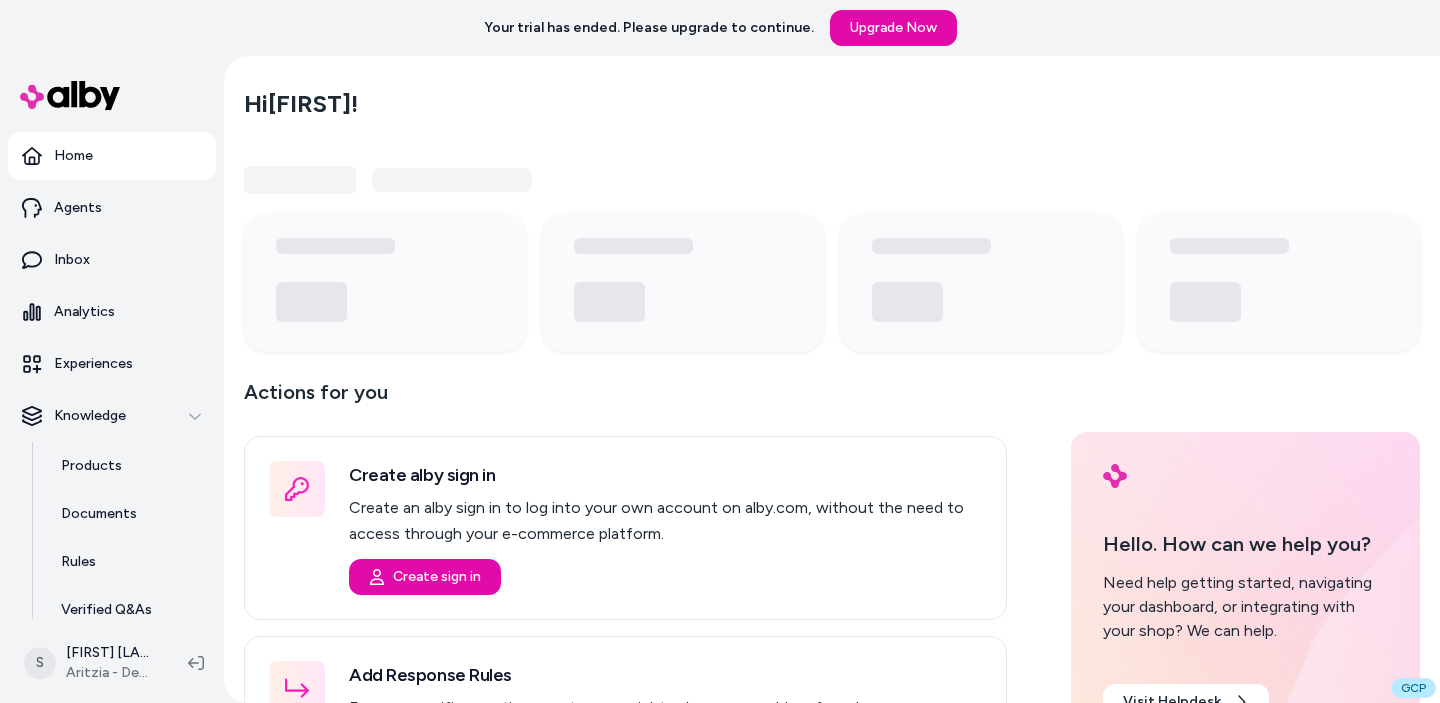 scroll, scrollTop: 0, scrollLeft: 0, axis: both 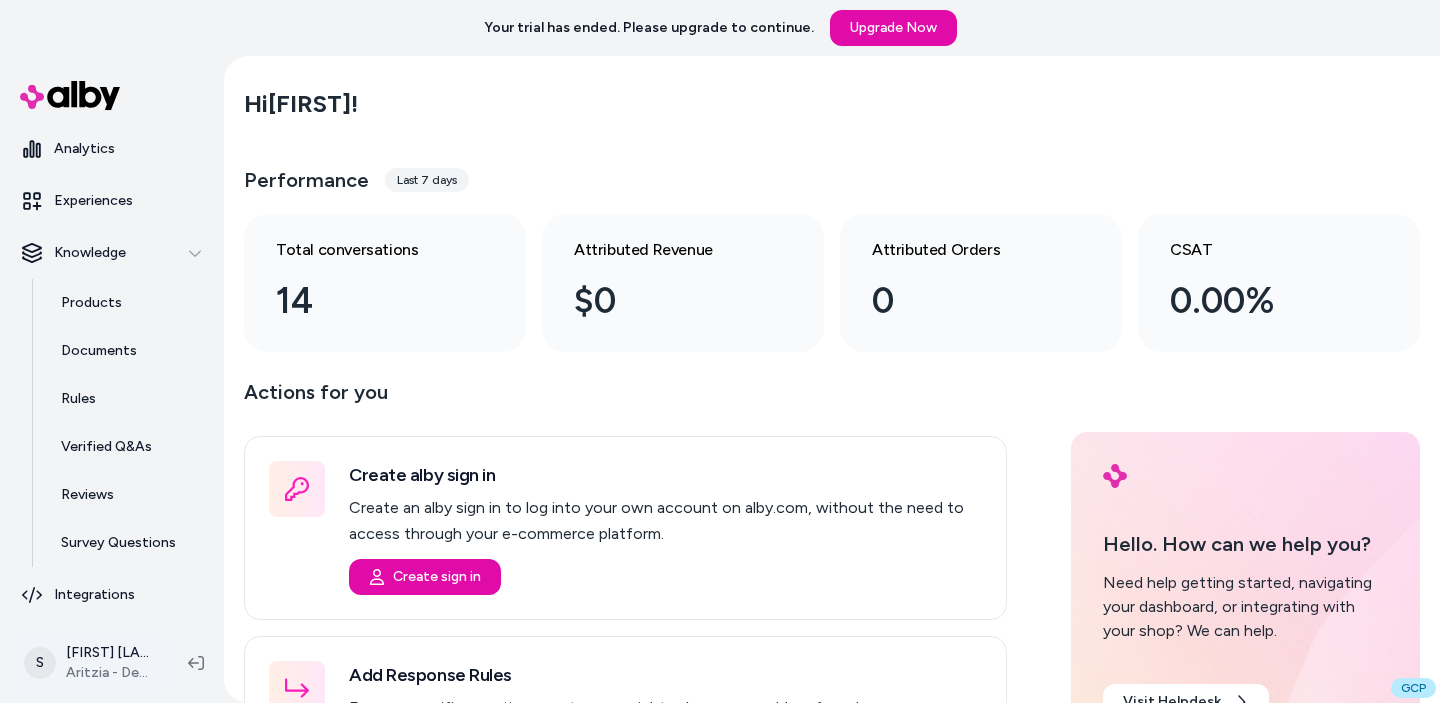 click on "Your trial has ended. Please upgrade to continue. Upgrade Now Home Agents Inbox Analytics Experiences Knowledge Products Documents Rules Verified Q&As Reviews Survey Questions Integrations S [FIRST] [LAST] Aritzia - Demo Hi  [FIRST] ! Performance Last 7 days Total conversations   14 Attributed Revenue   $0 Attributed Orders   0 CSAT   0.00% Actions for you Create alby sign in Create an alby sign in to log into your own account on alby.com, without the need to access through your e-commerce platform. Create sign in   Add Response Rules For any specific questions customers might ask, you can add preferred responses or answers here. Rules Set Global Guidelines Customize alby by specifying rules for overall behavior, style, or language. This ensures that generated responses meet your specific criteria and restrictions. Global Guidelines Configure Experiences Control the shopper-facing experience by choosing where alby appears, the types of questions alby can answer (skills), and customizing the look and feel. GCP" at bounding box center [720, 351] 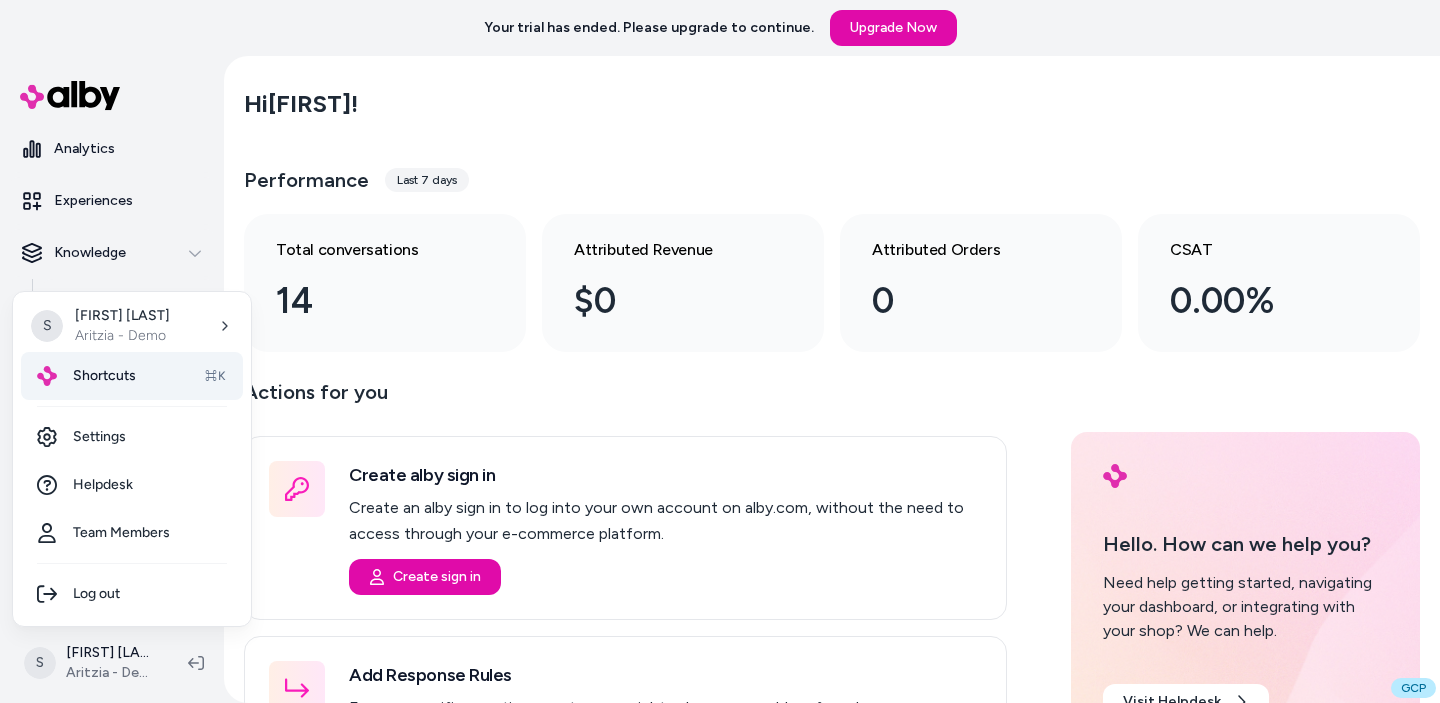 click on "Shortcuts ⌘K" at bounding box center (132, 376) 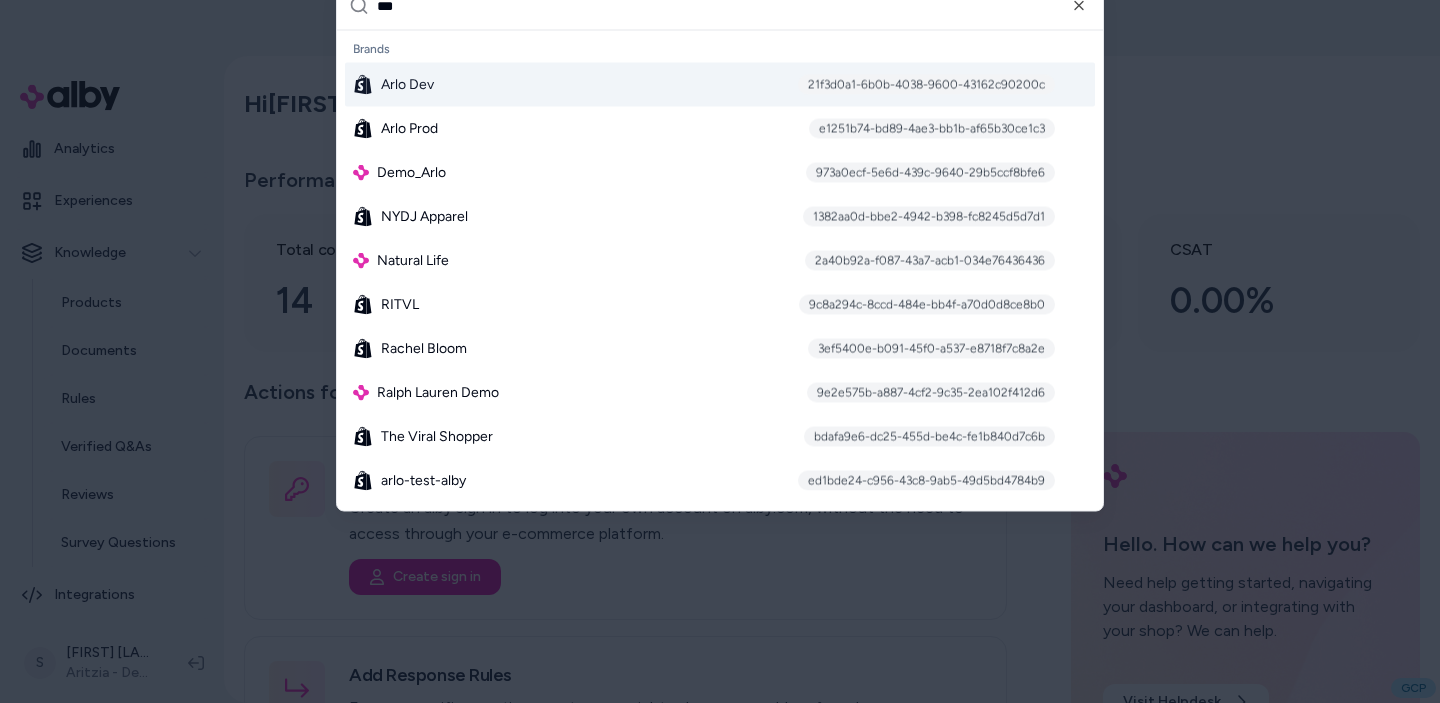 scroll, scrollTop: 0, scrollLeft: 0, axis: both 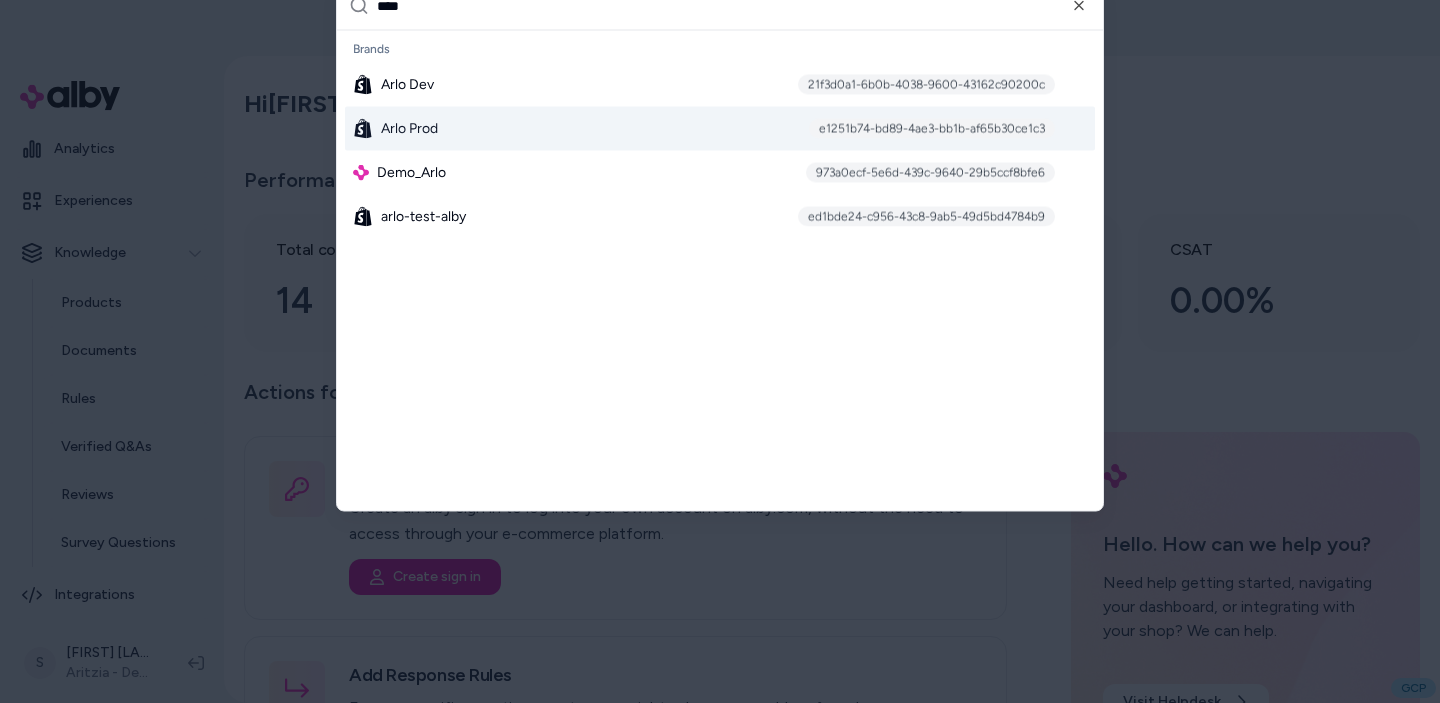 type on "****" 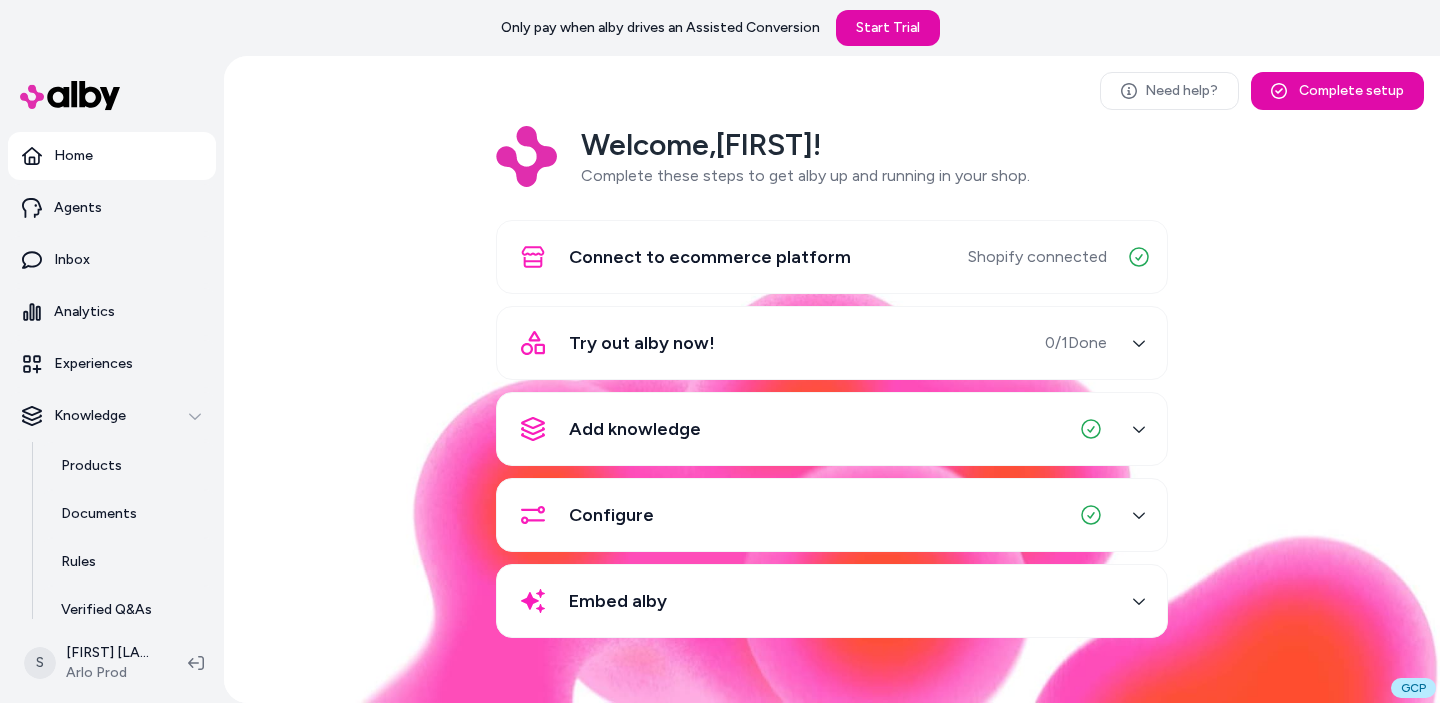 scroll, scrollTop: 0, scrollLeft: 0, axis: both 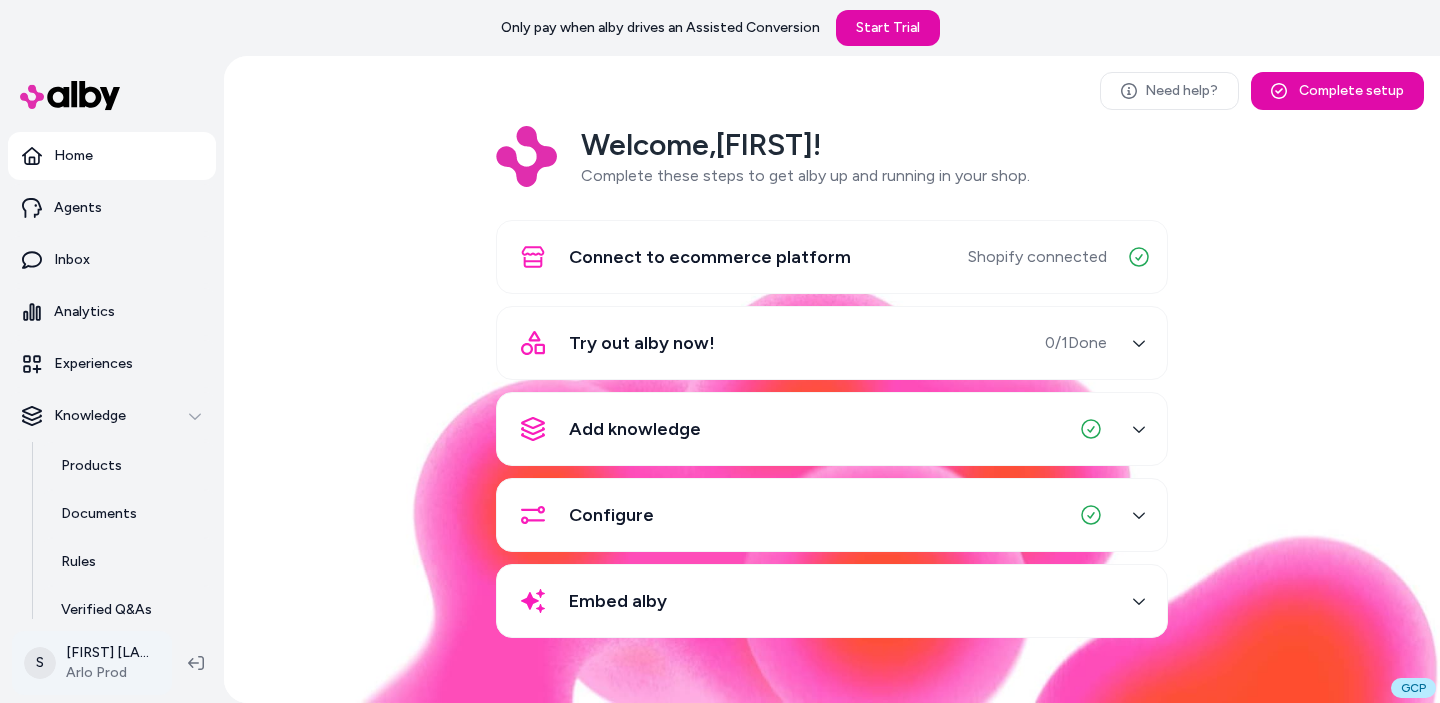 click on "Only pay when alby drives an Assisted Conversion Start Trial Home Agents Inbox Analytics Experiences Knowledge Products Documents Rules Verified Q&As Reviews Survey Questions Integrations S [FIRST] [LAST] Arlo Prod Need help?  Complete setup Welcome,  [FIRST] ! Complete these steps to get alby up and running in your shop. Connect to ecommerce platform Shopify connected   Try out alby now! 0 / 1  Done Add knowledge Configure Embed alby GCP" at bounding box center (720, 351) 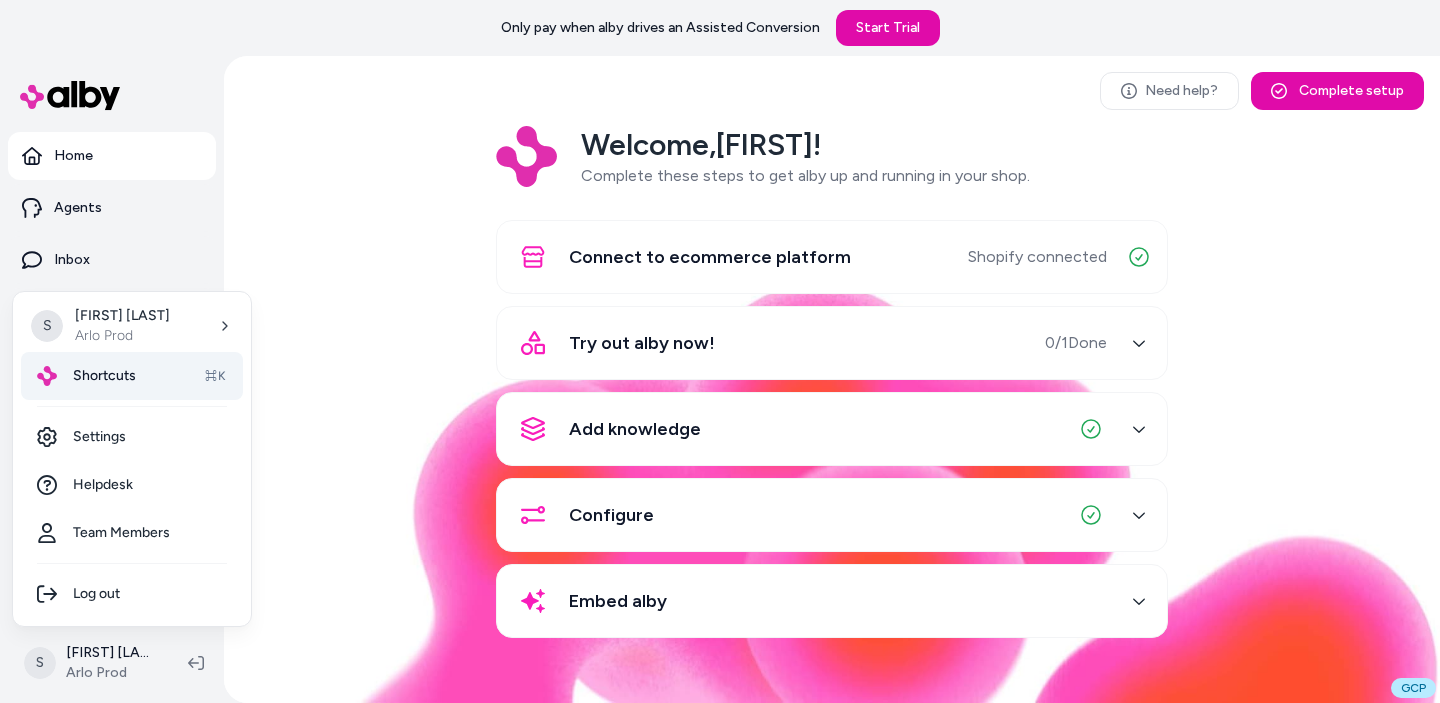 click on "Shortcuts ⌘K" at bounding box center (132, 376) 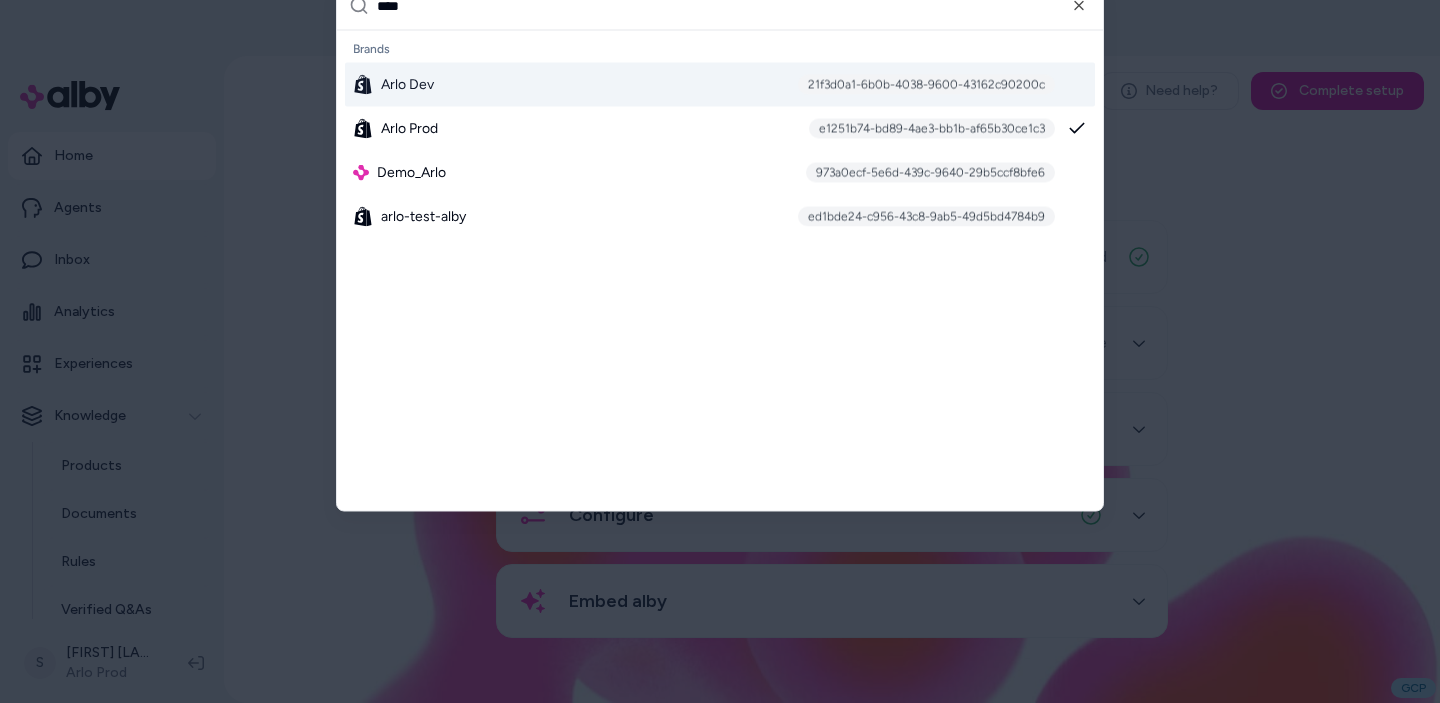 type on "****" 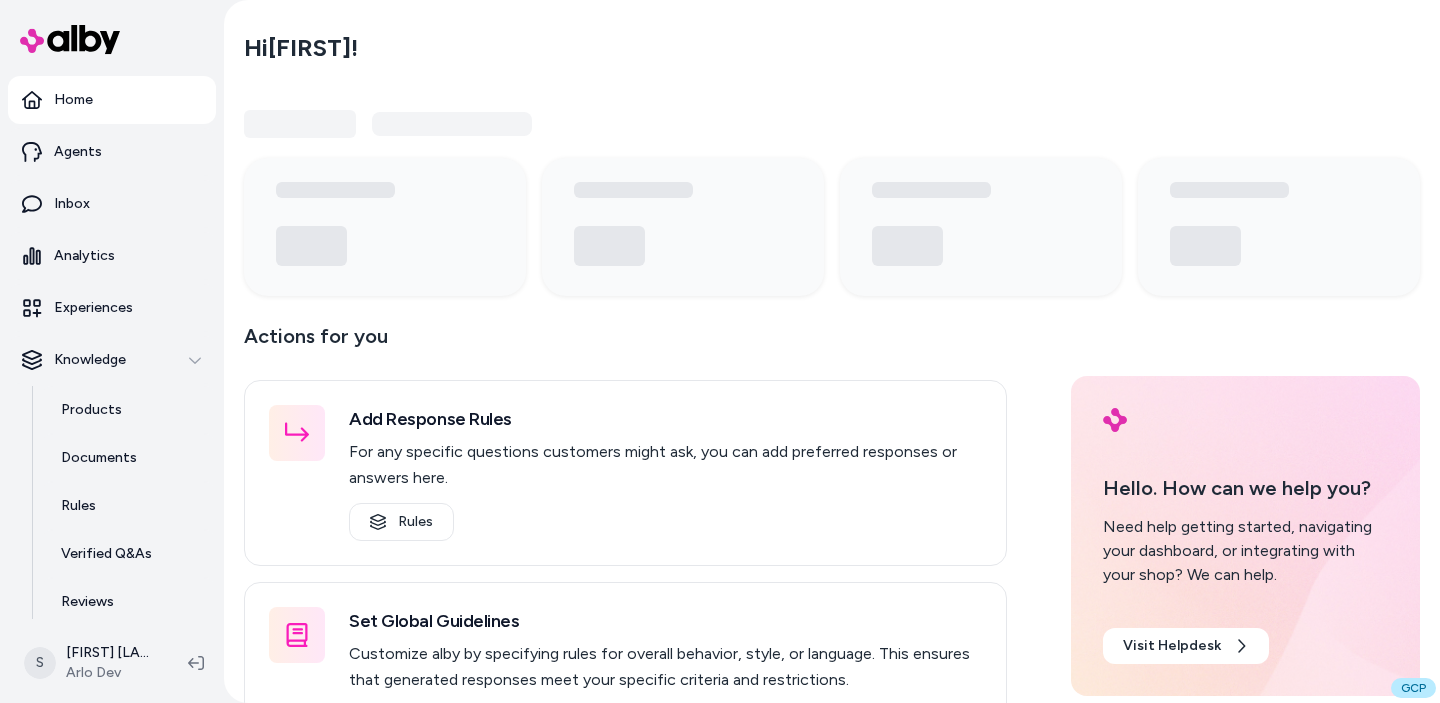 scroll, scrollTop: 0, scrollLeft: 0, axis: both 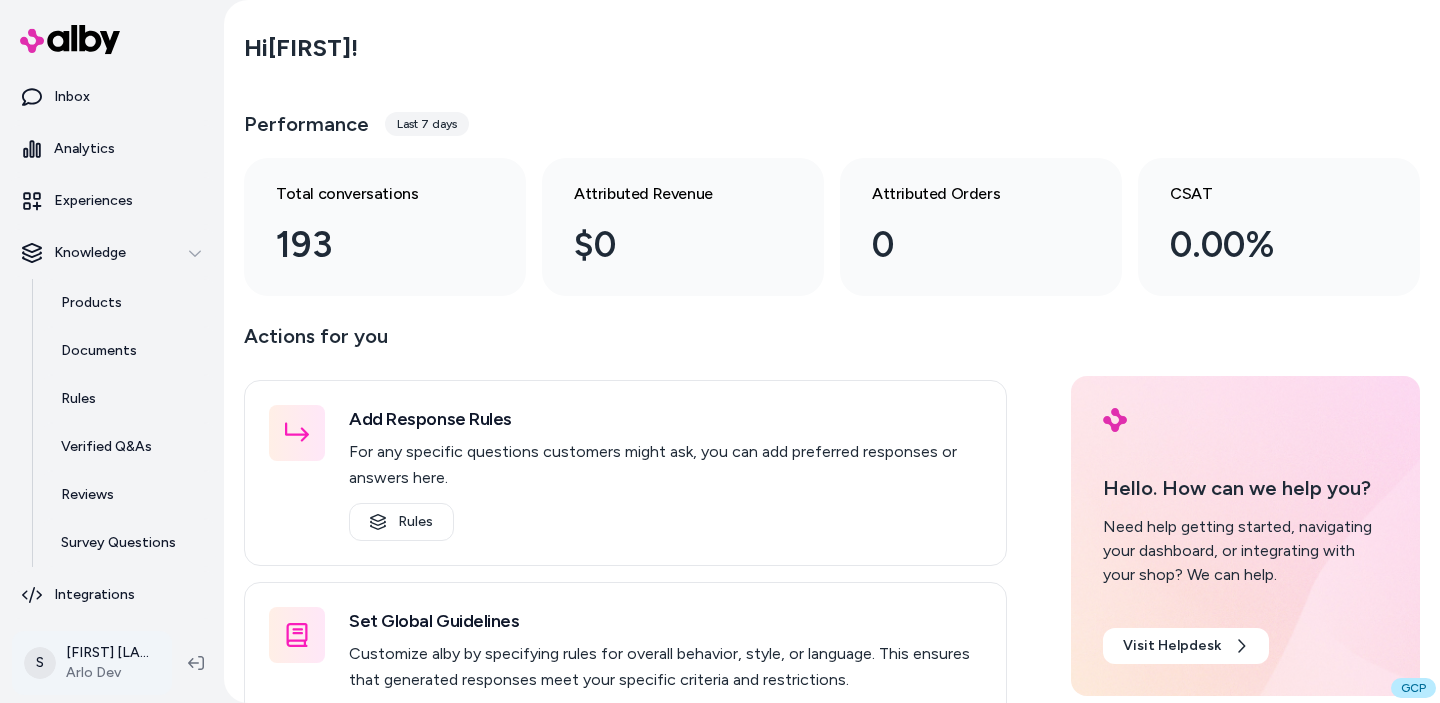click on "S [FIRST] [LAST] Arlo Dev Hi [FIRST] ! Performance Last 7 days Total conversations 193 Attributed Revenue $0 Attributed Orders 0 CSAT 0.00% Actions for you Add Response Rules For any specific questions customers might ask, you can add preferred responses or answers here. Rules Set Global Guidelines Customize alby by specifying rules for overall behavior, style, or language. This ensures that generated responses meet your specific criteria and restrictions. Global Guidelines Configure Experiences Control the shopper-facing experience by choosing where alby appears, the types of questions alby can answer (skills), and customizing the look and feel. Experiences Hello. How can we help you? Need help getting started, navigating your dashboard, or integrating with your shop? We can help. Visit Helpdesk GCP" at bounding box center [720, 351] 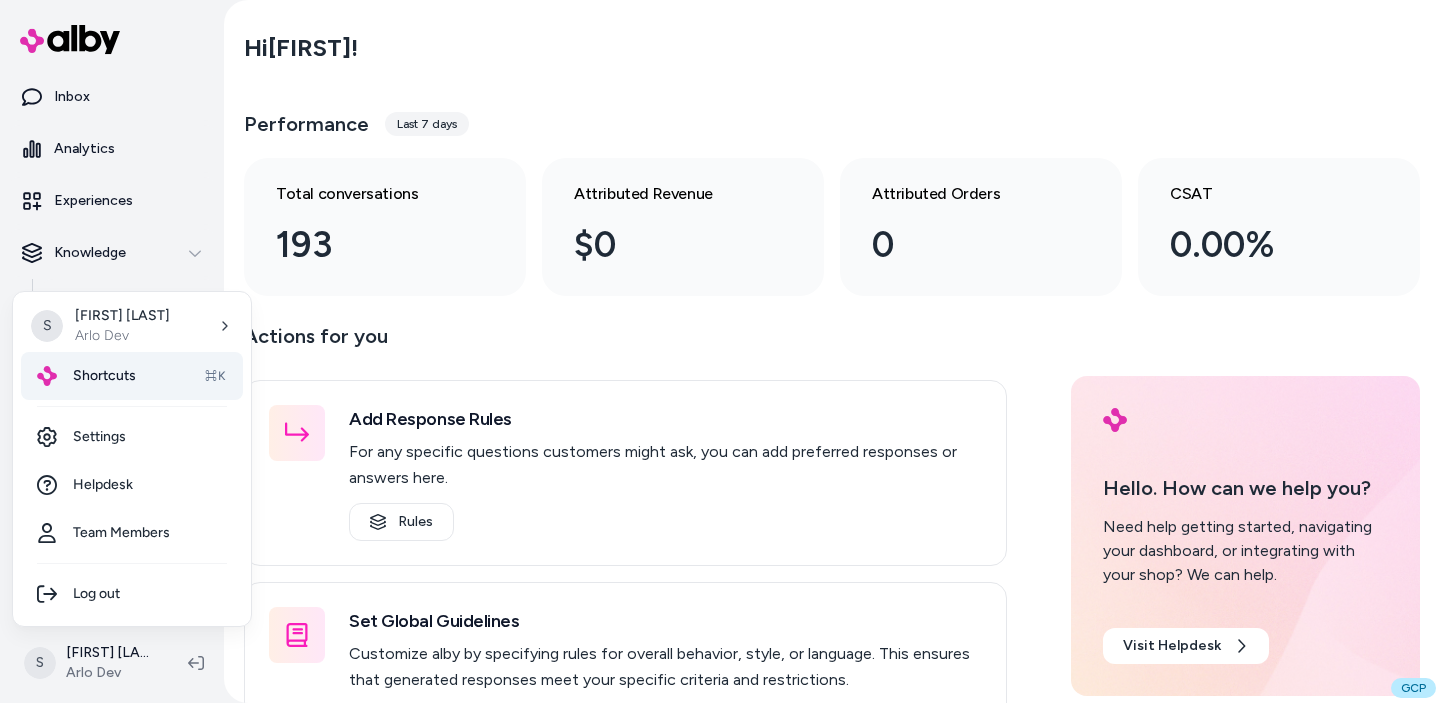 click on "Shortcuts ⌘K" at bounding box center [132, 376] 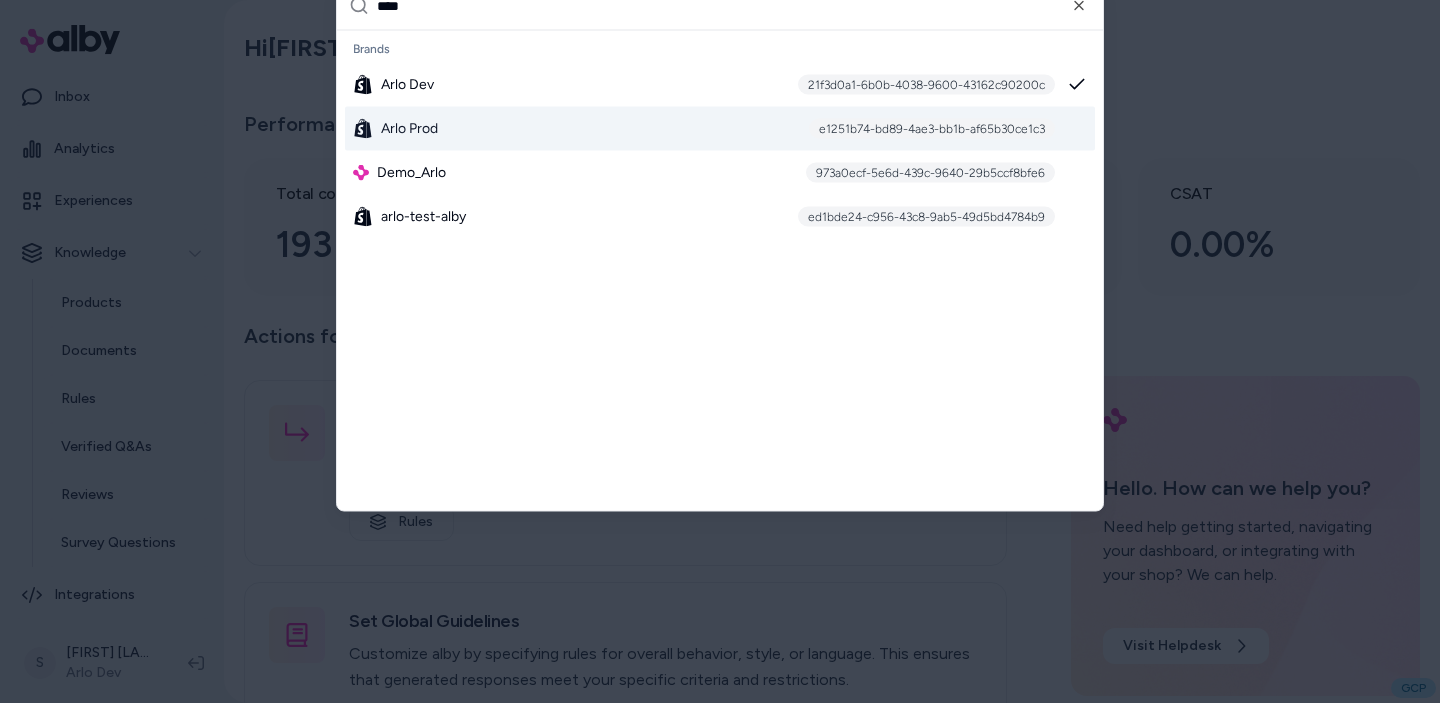 type on "****" 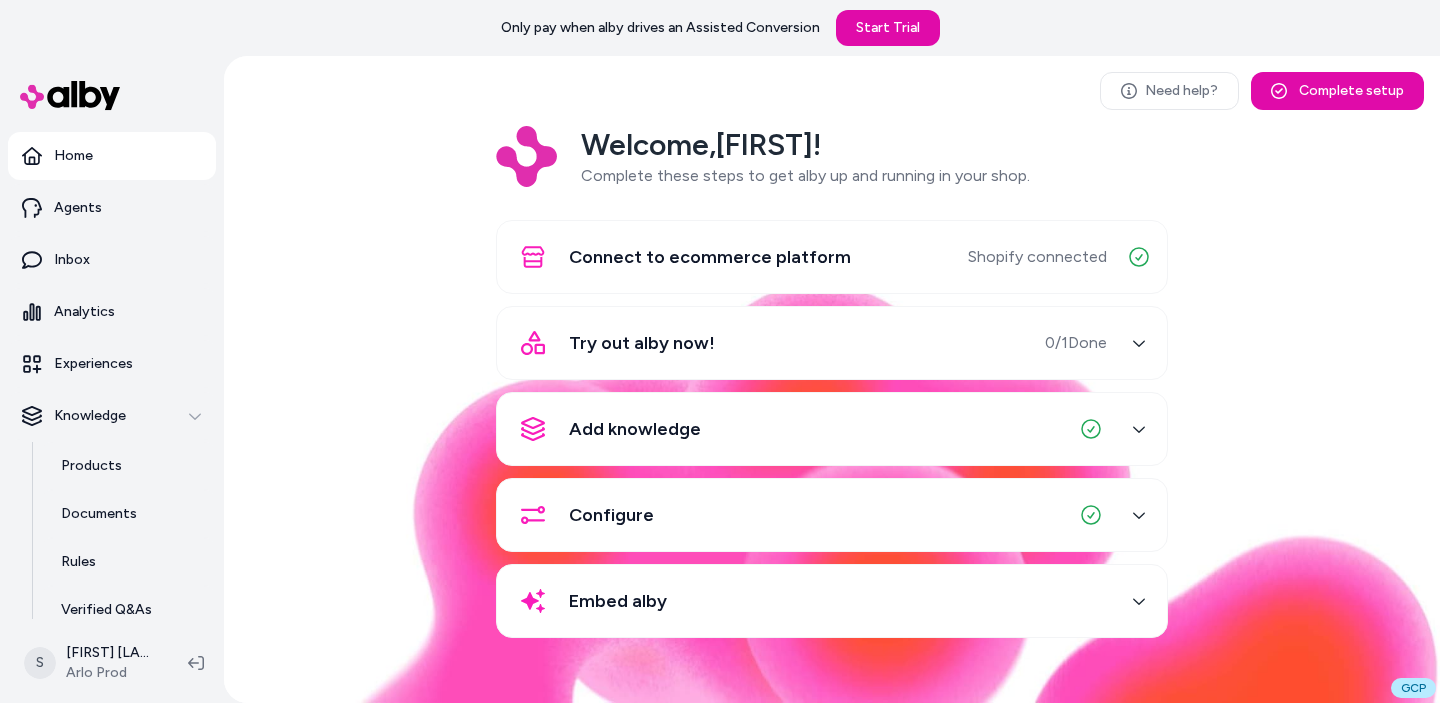 scroll, scrollTop: 0, scrollLeft: 0, axis: both 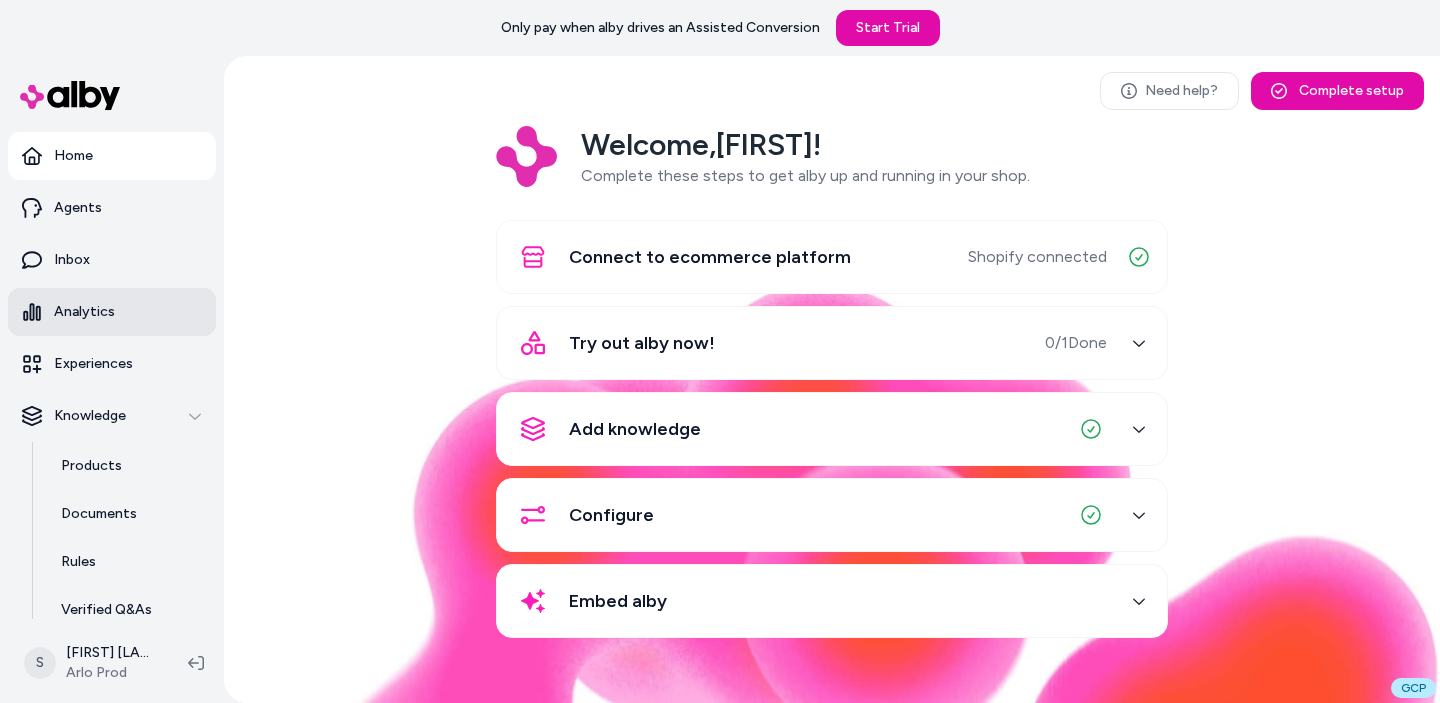 click on "Analytics" at bounding box center (112, 312) 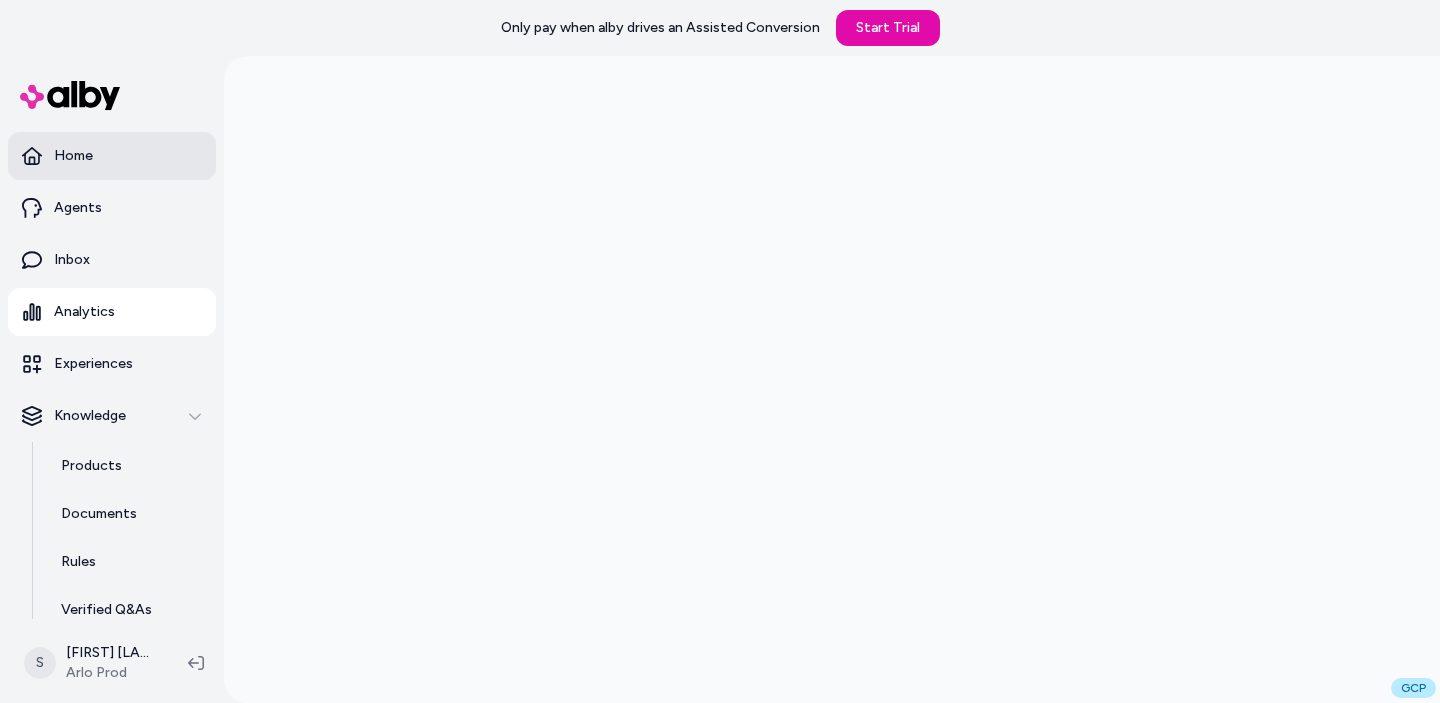 click on "Home" at bounding box center (112, 156) 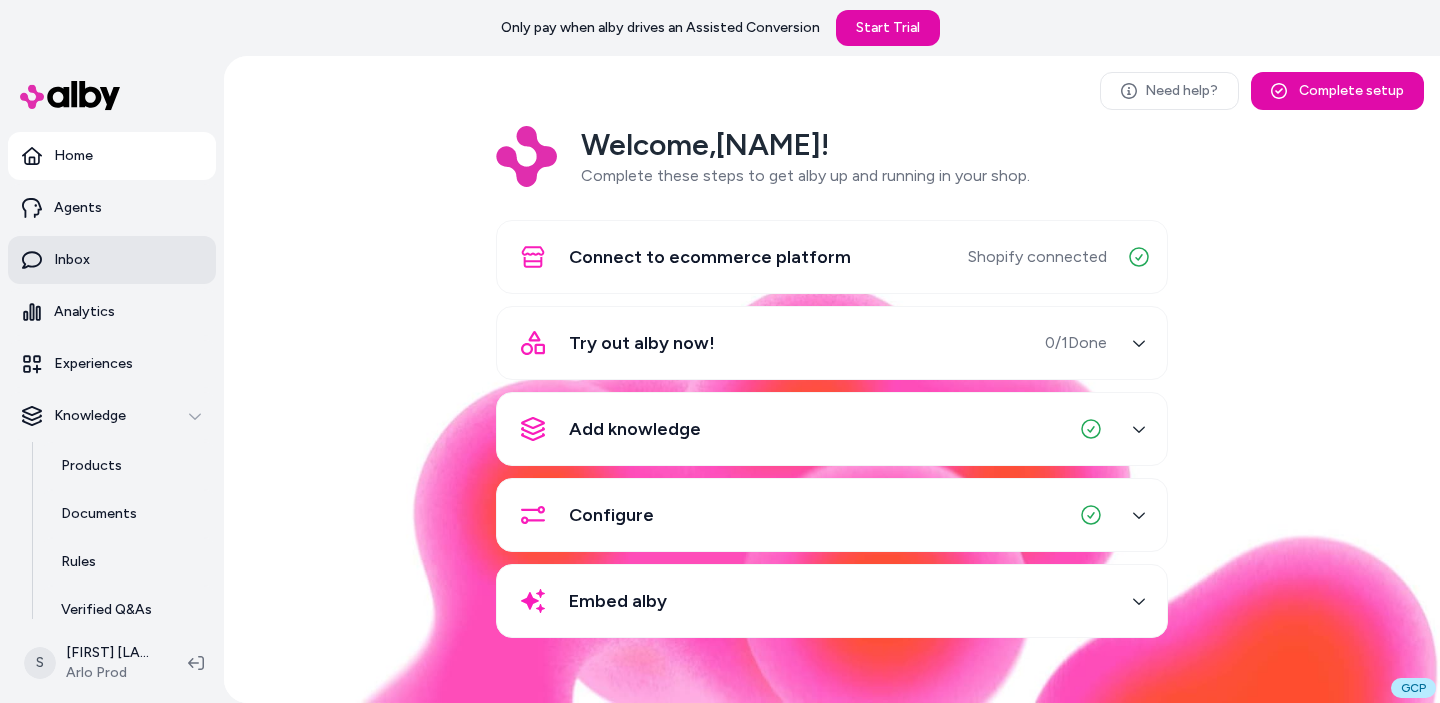 scroll, scrollTop: 0, scrollLeft: 0, axis: both 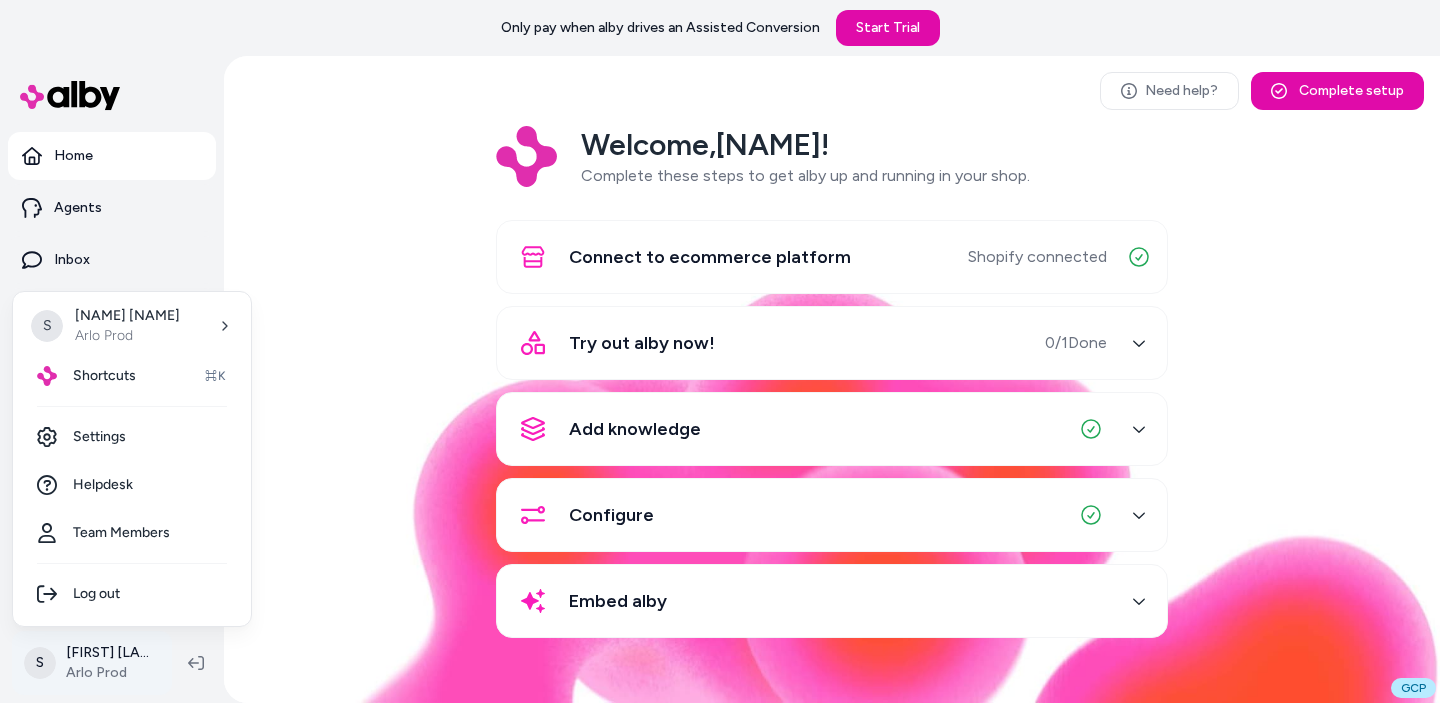 click on "Only pay when alby drives an Assisted Conversion Start Trial Home Agents Inbox Analytics Experiences Knowledge Products Documents Rules Verified Q&As Reviews Survey Questions Integrations S [FIRST] [LAST] Arlo Prod Need help? Complete setup Welcome, [FIRST] ! Complete these steps to get alby up and running in your shop. Connect to ecommerce platform Shopify connected Try out alby now! 0 / 1 Done Add knowledge Configure Embed alby GCP S [FIRST] [LAST] Arlo Prod Shortcuts ⌘K Settings Helpdesk Team Members Log out" at bounding box center (720, 351) 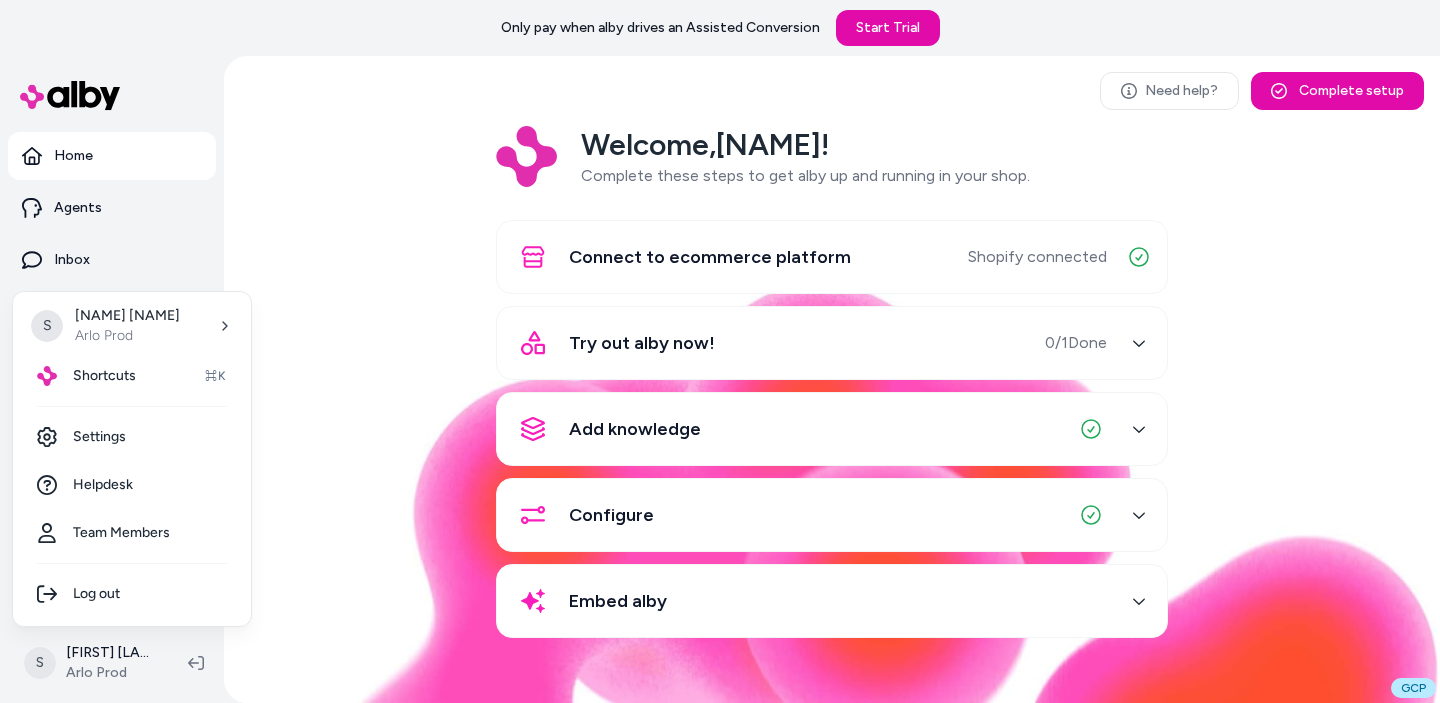 click on "Only pay when alby drives an Assisted Conversion Start Trial Home Agents Inbox Analytics Experiences Knowledge Products Documents Rules Verified Q&As Reviews Survey Questions Integrations S [FIRST] [LAST] Arlo Prod Need help? Complete setup Welcome, [FIRST] ! Complete these steps to get alby up and running in your shop. Connect to ecommerce platform Shopify connected Try out alby now! 0 / 1 Done Add knowledge Configure Embed alby GCP S [FIRST] [LAST] Arlo Prod Shortcuts ⌘K Settings Helpdesk Team Members Log out" at bounding box center (720, 351) 